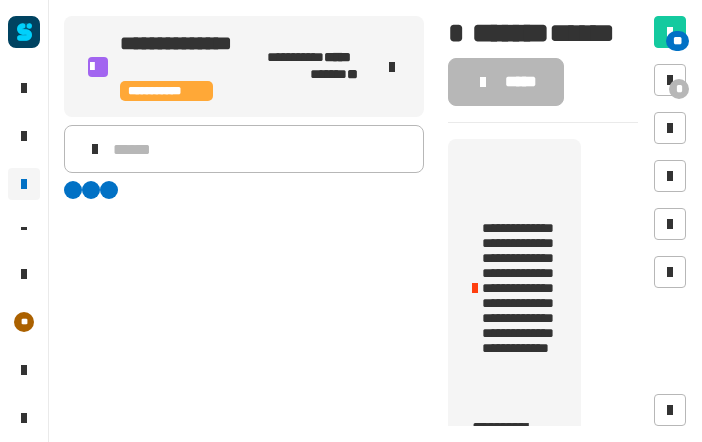 scroll, scrollTop: 0, scrollLeft: 0, axis: both 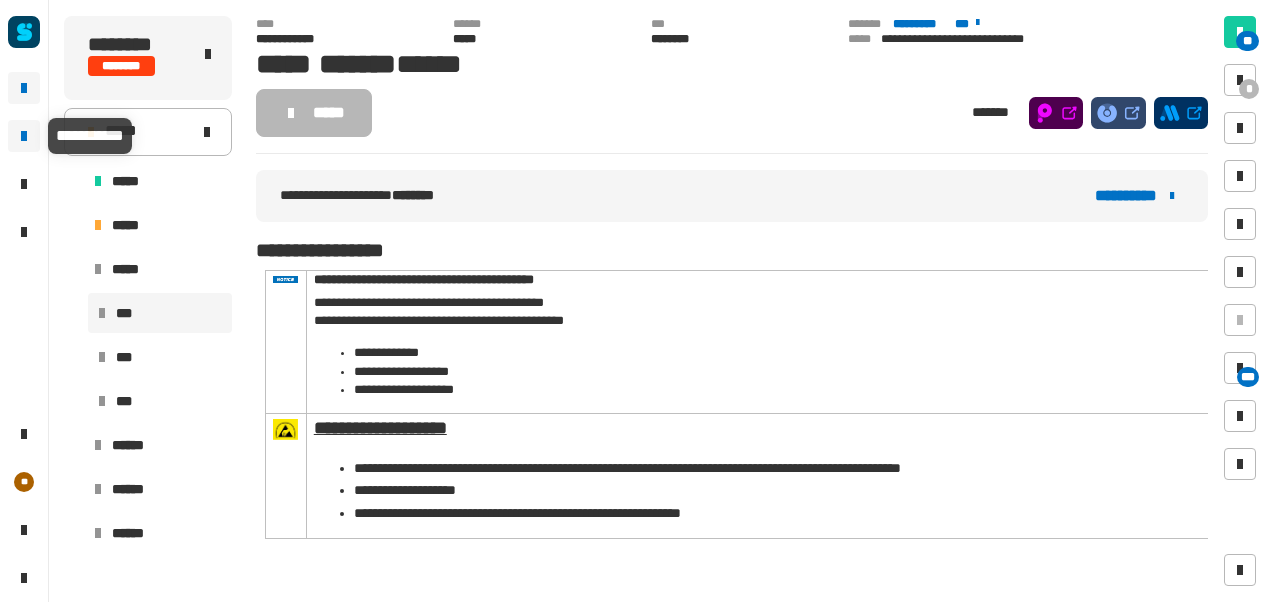 click 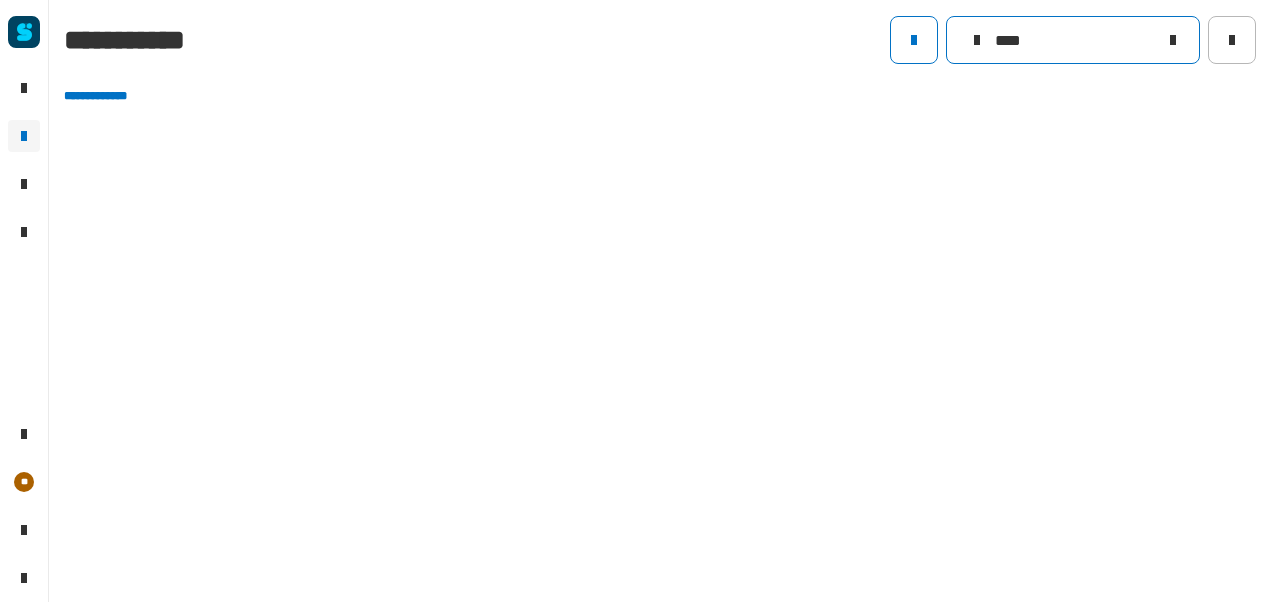 click on "****" 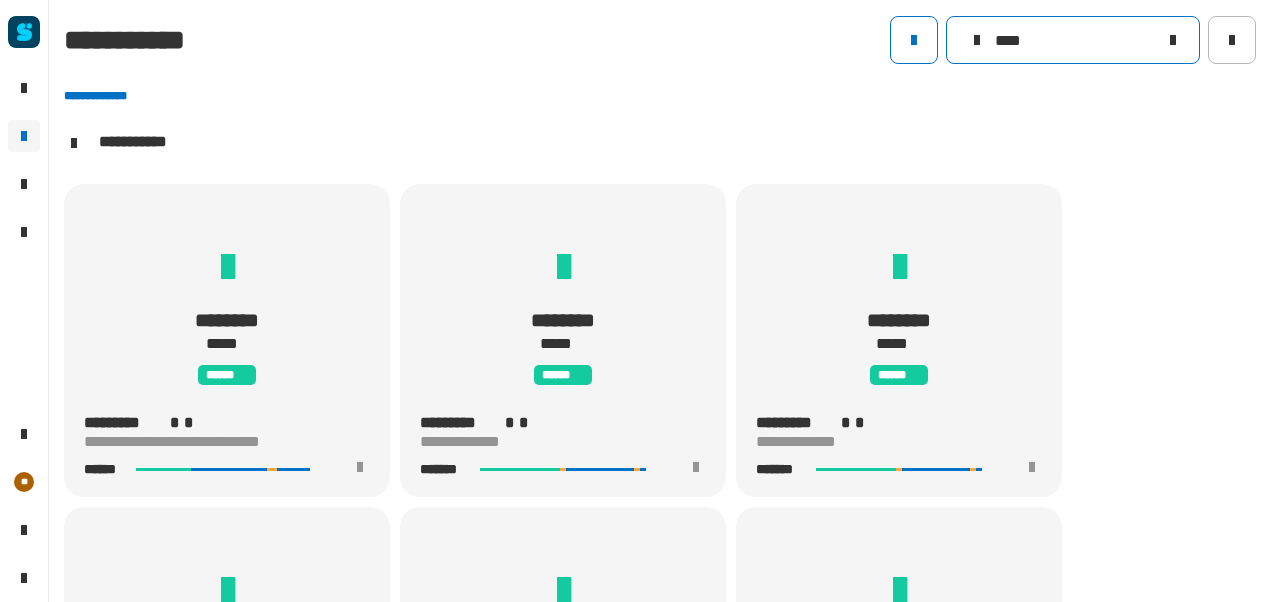 scroll, scrollTop: 1, scrollLeft: 0, axis: vertical 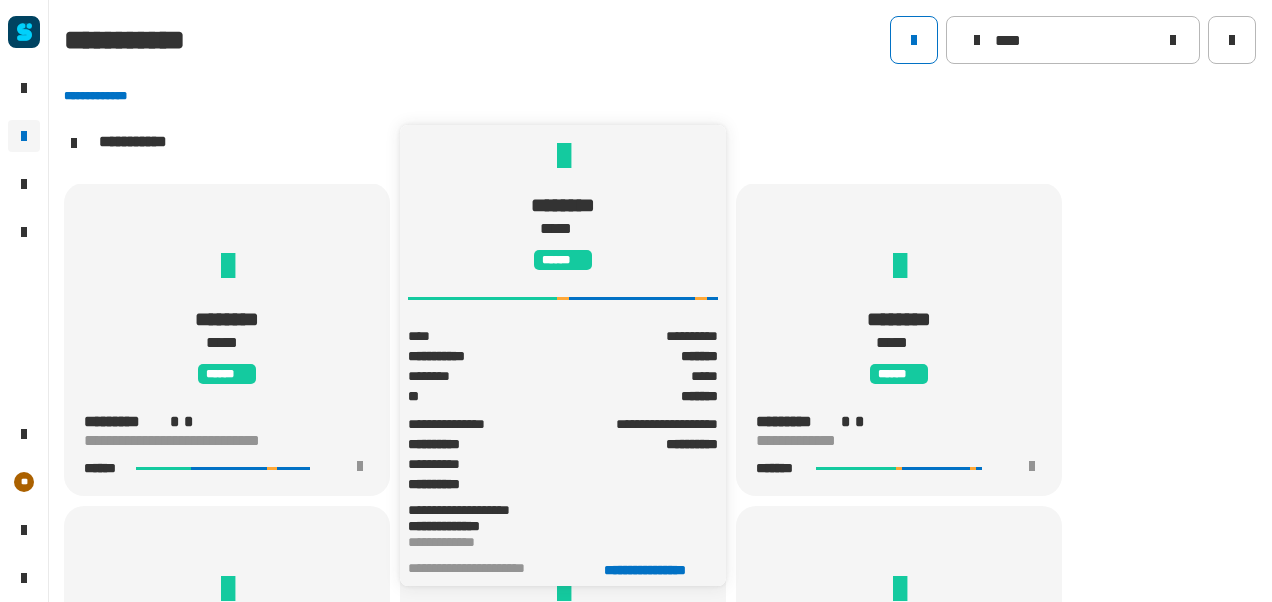 click on "******** ***** ******" 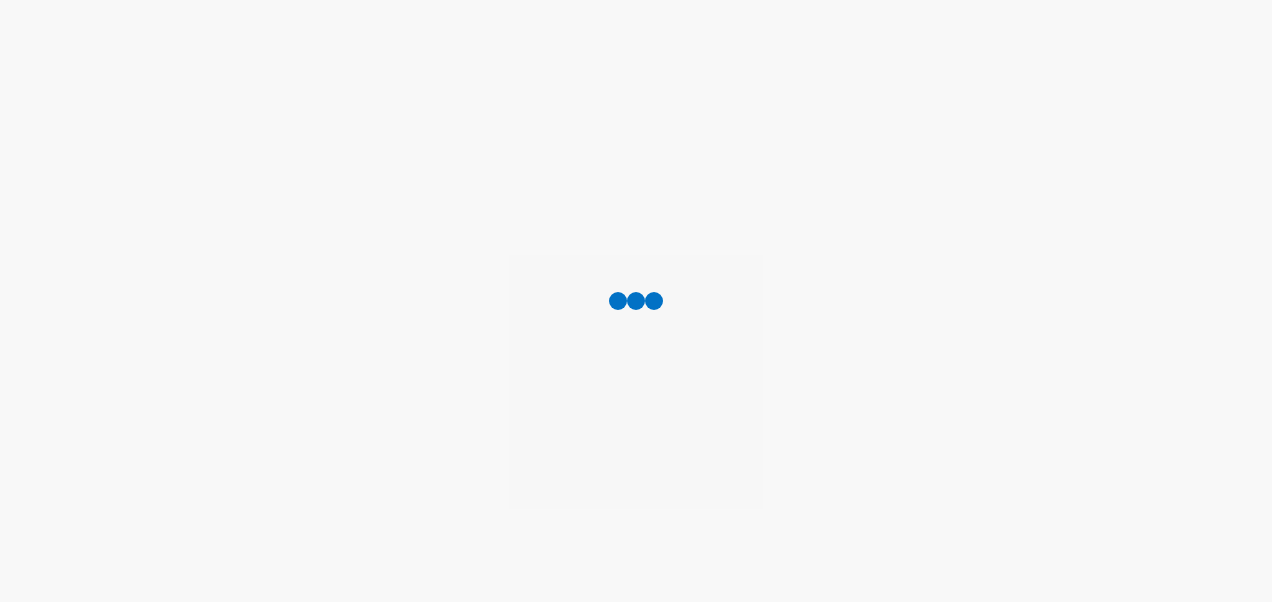 scroll, scrollTop: 0, scrollLeft: 0, axis: both 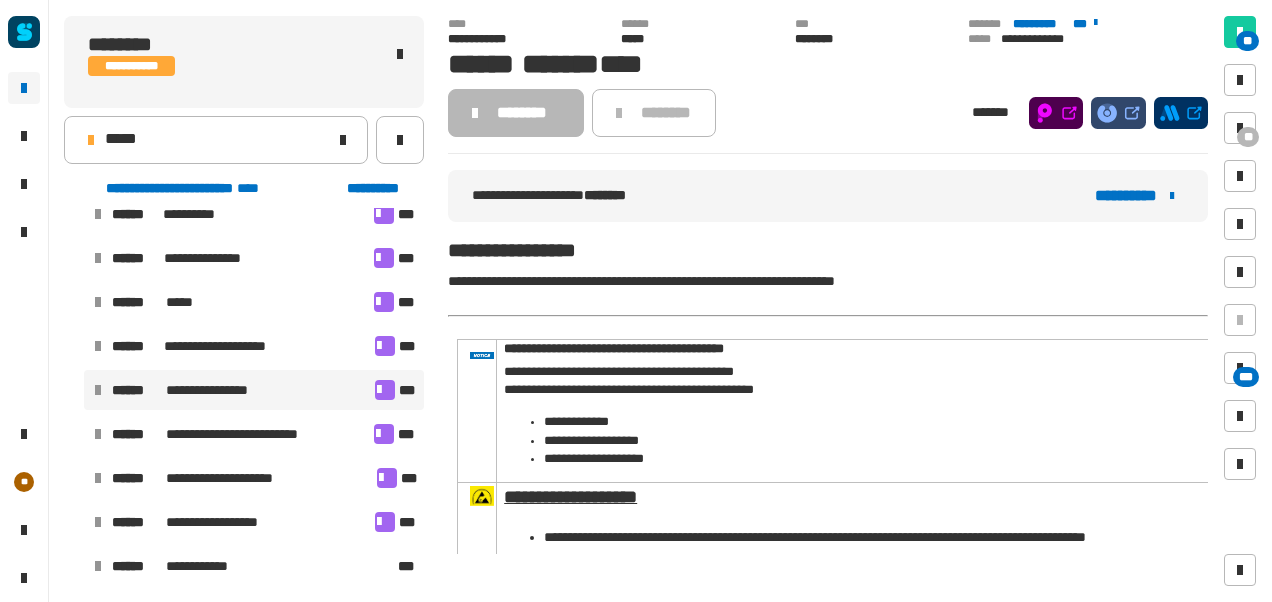 click on "**********" at bounding box center [254, 390] 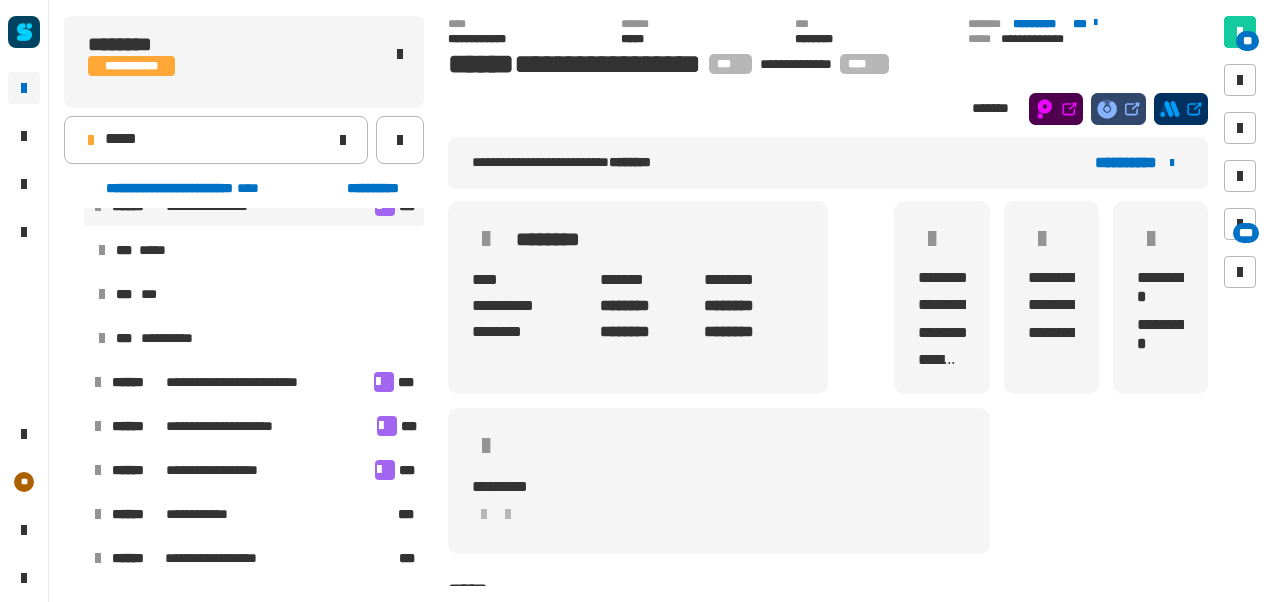 scroll, scrollTop: 952, scrollLeft: 0, axis: vertical 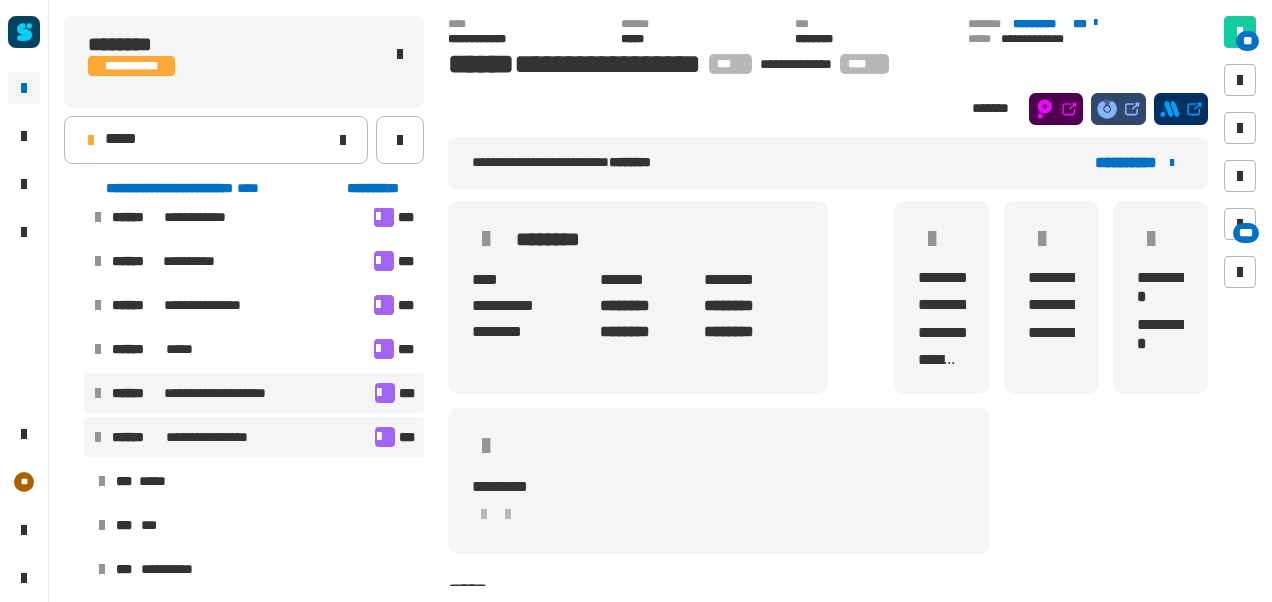 click on "**********" at bounding box center [254, 393] 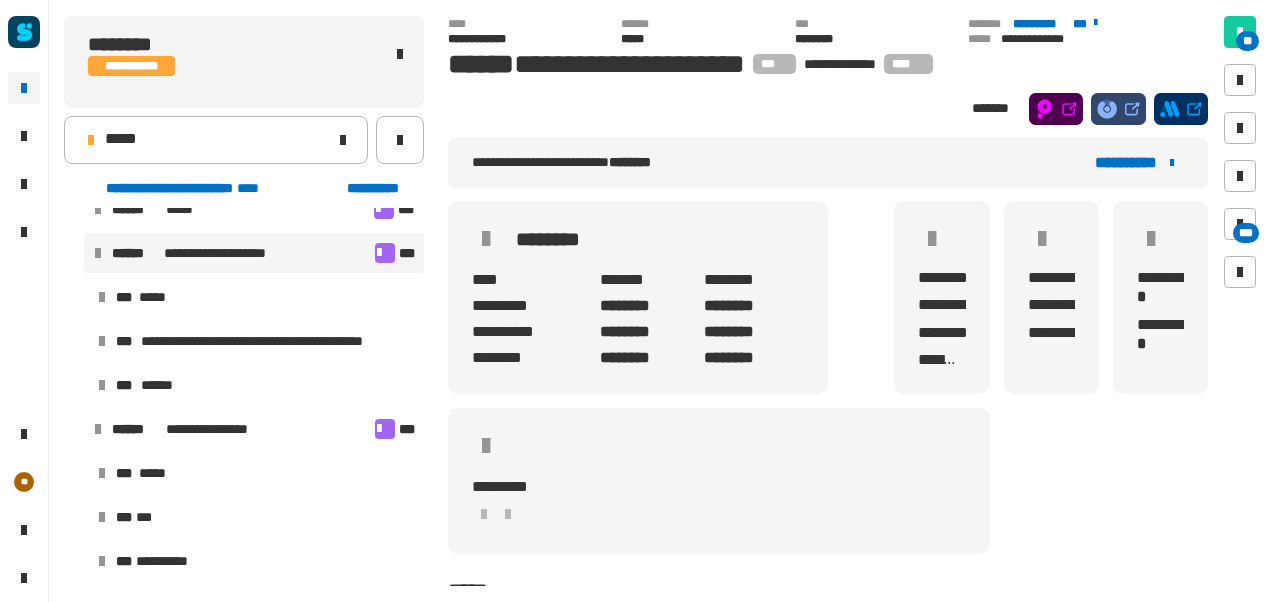 scroll, scrollTop: 875, scrollLeft: 0, axis: vertical 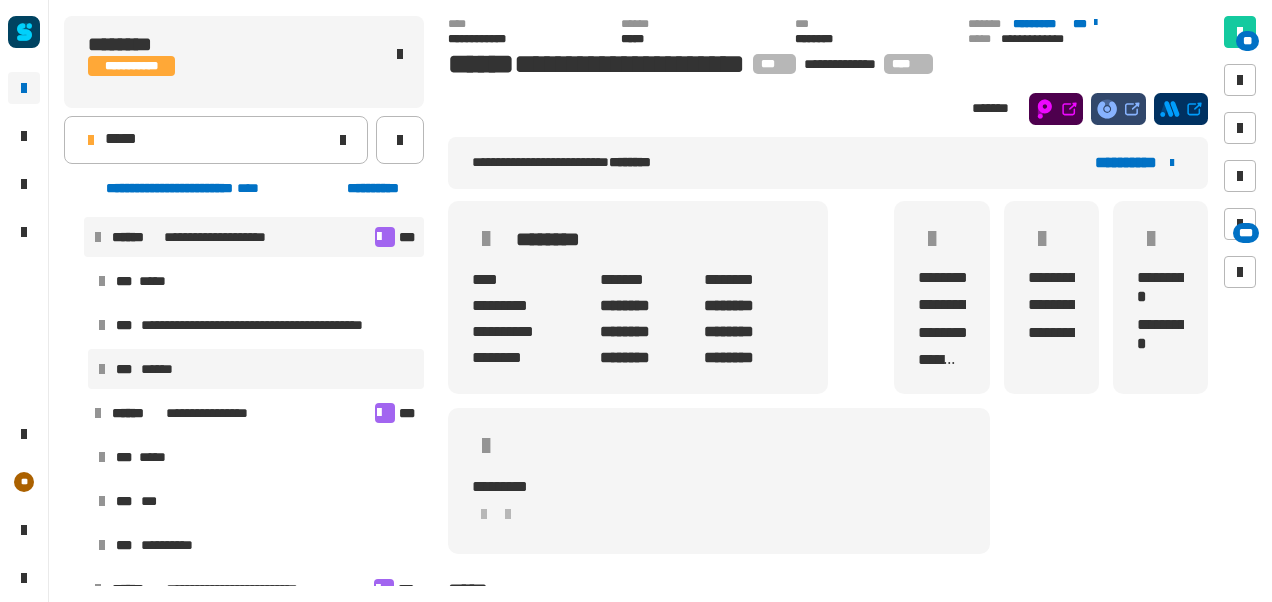 click on "*** ******" at bounding box center (256, 369) 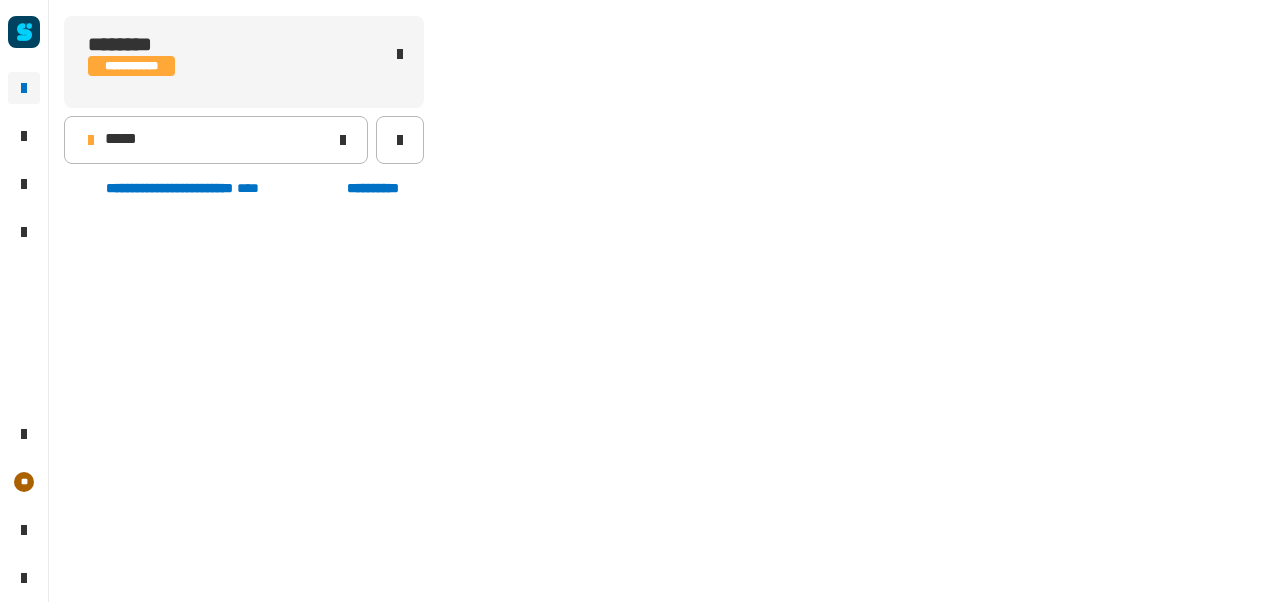 scroll, scrollTop: 847, scrollLeft: 0, axis: vertical 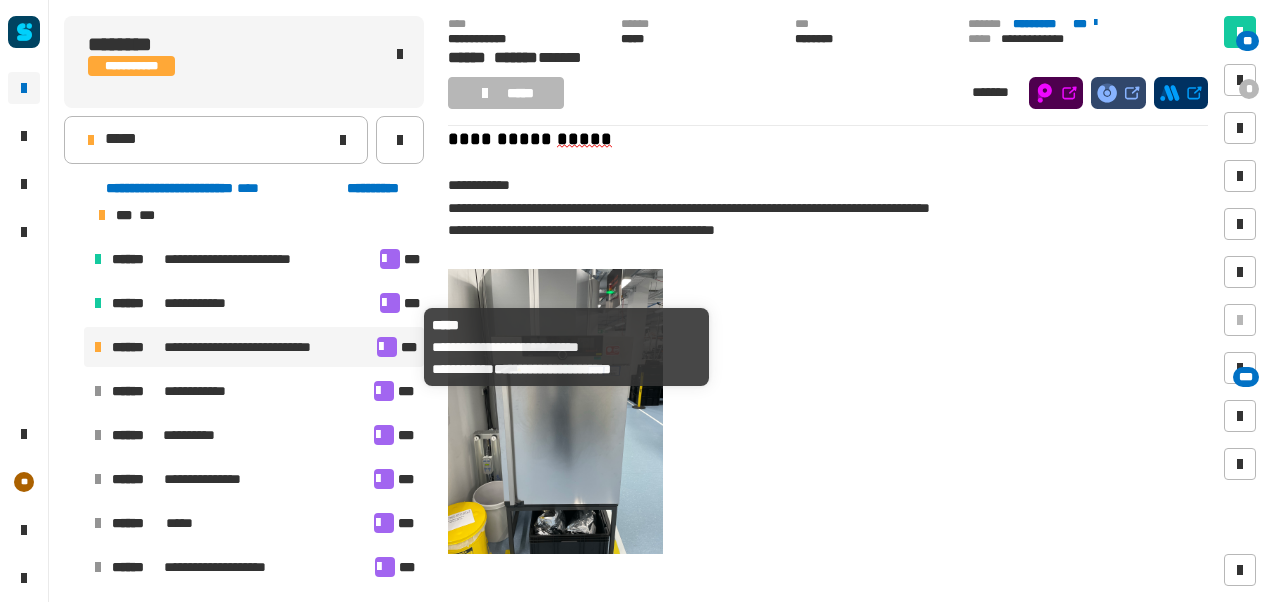 click on "**********" at bounding box center (255, 347) 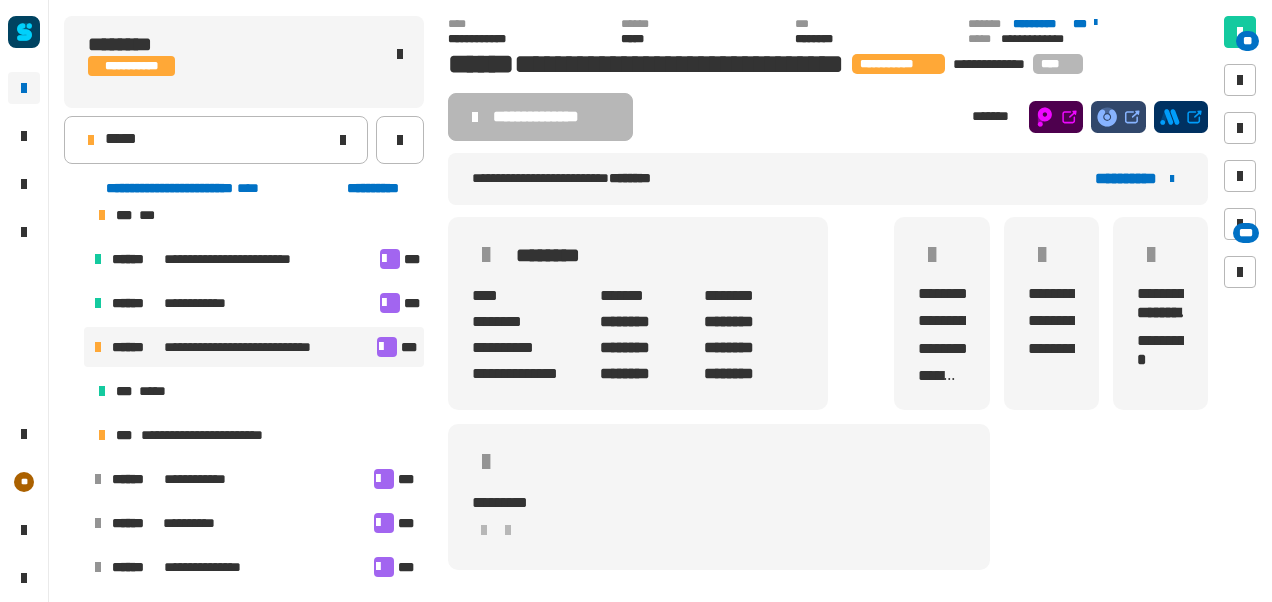 click at bounding box center [387, 347] 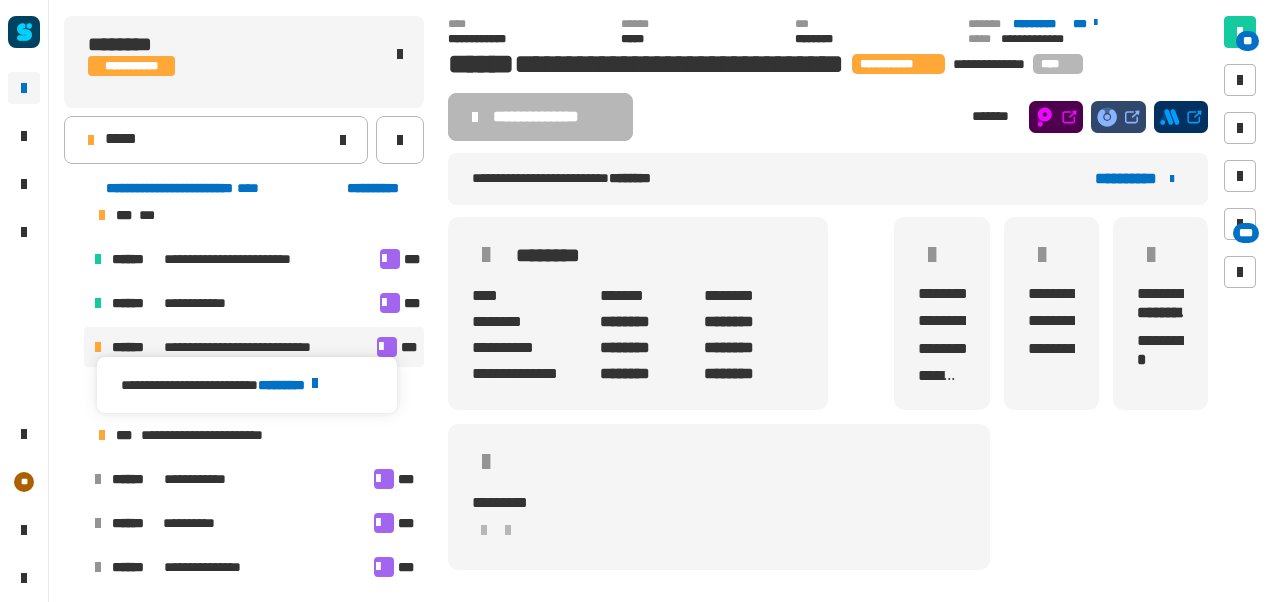 click on "********" at bounding box center [291, 385] 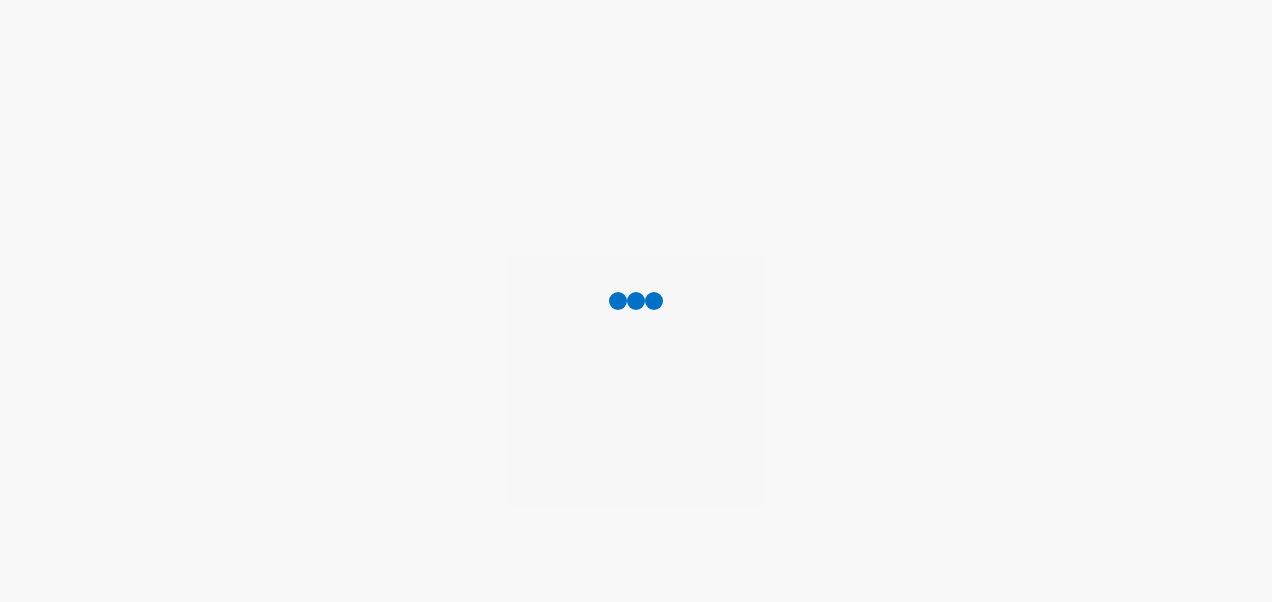 scroll, scrollTop: 0, scrollLeft: 0, axis: both 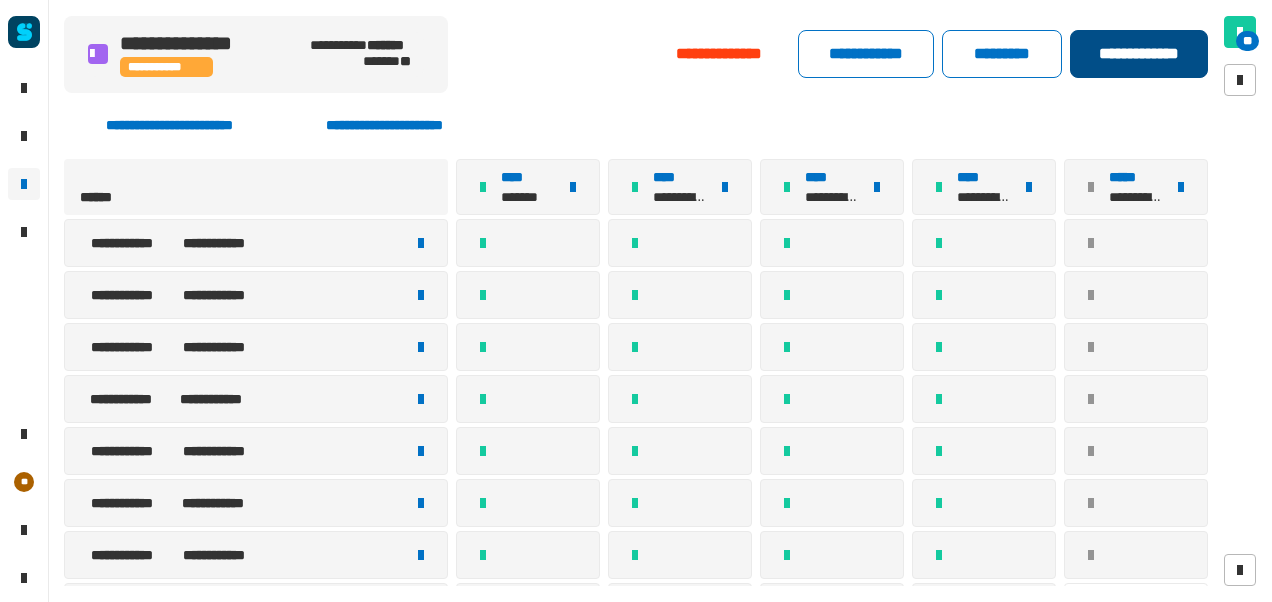 click on "**********" 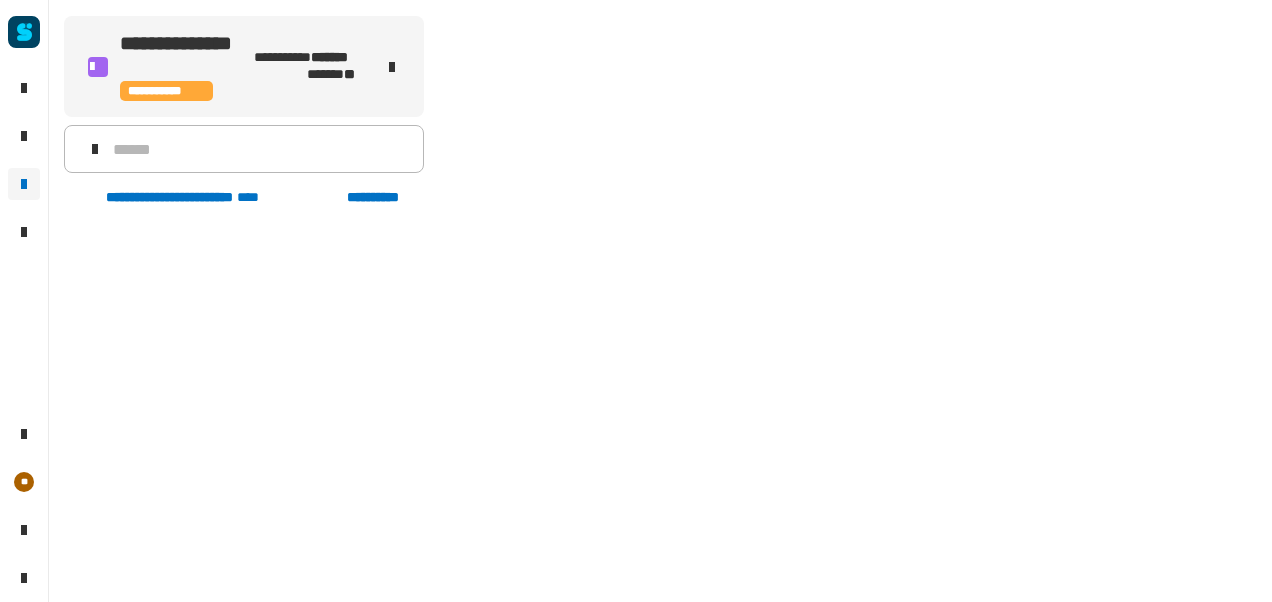 scroll, scrollTop: 448, scrollLeft: 0, axis: vertical 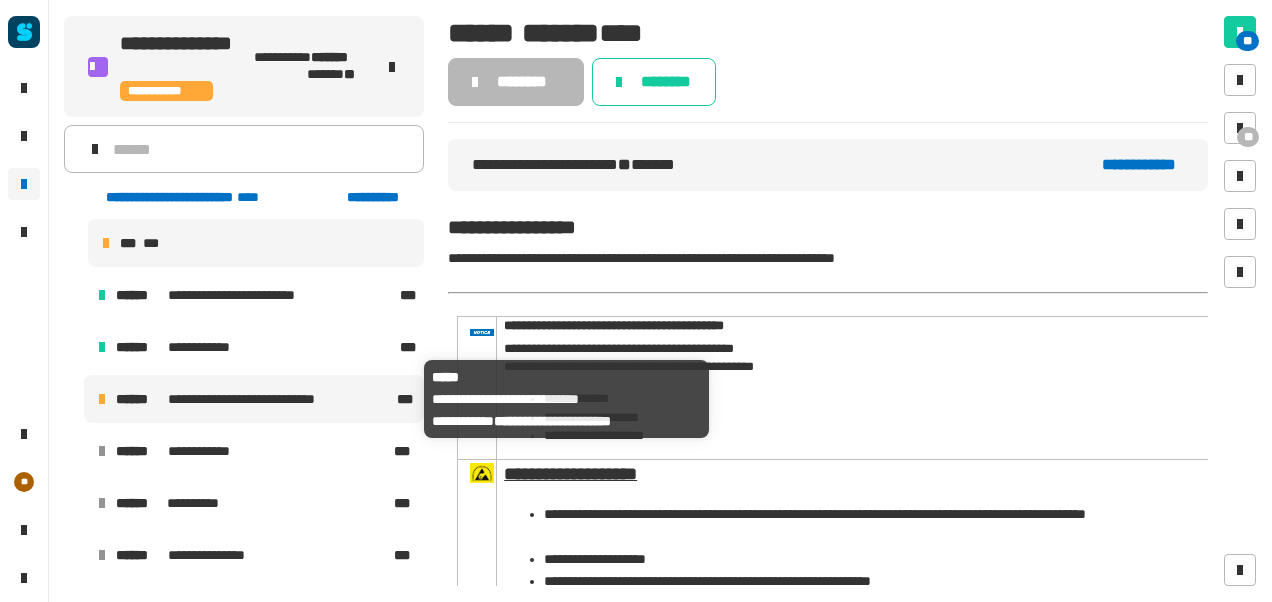 click on "**********" at bounding box center (259, 399) 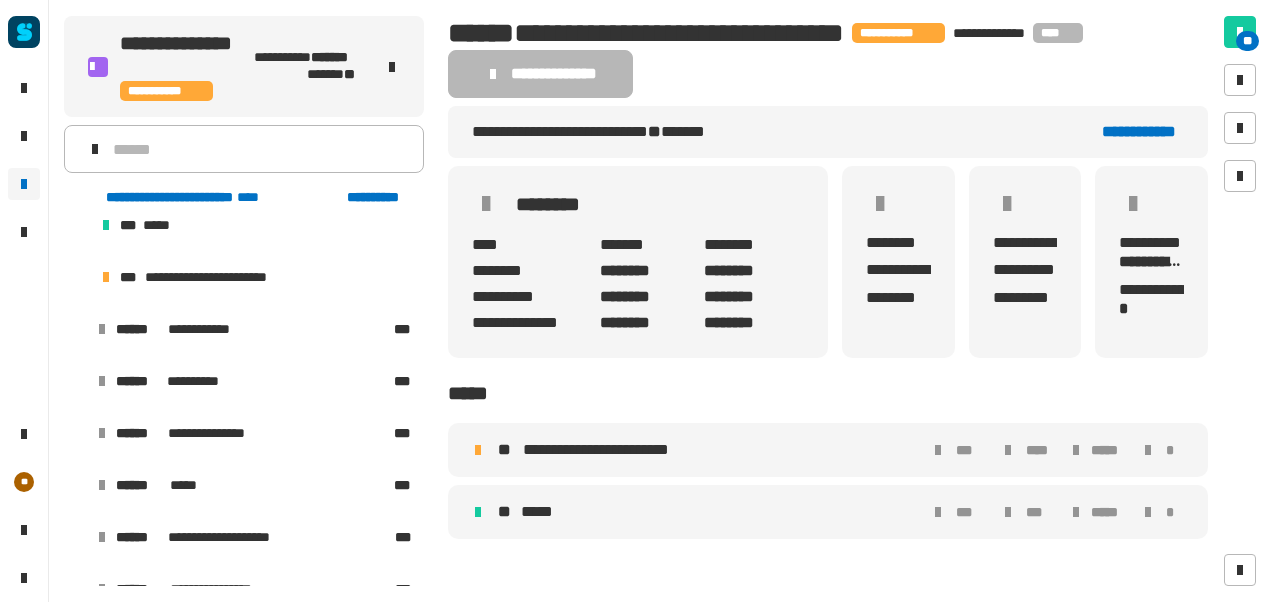 scroll, scrollTop: 860, scrollLeft: 0, axis: vertical 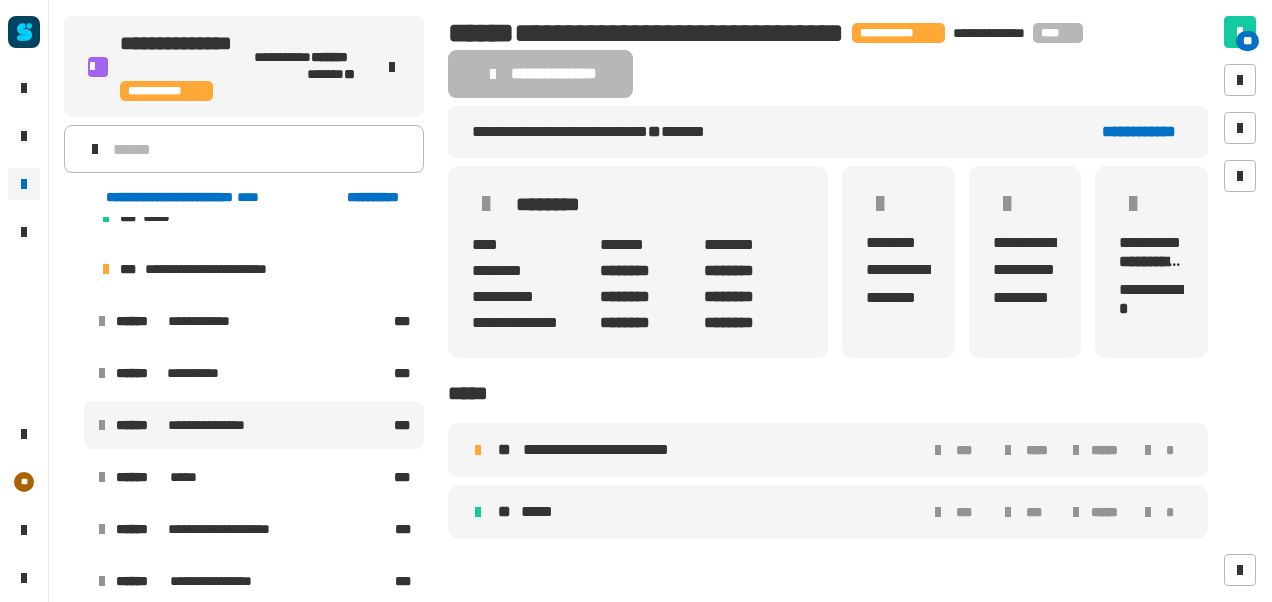 click on "**********" at bounding box center [254, 425] 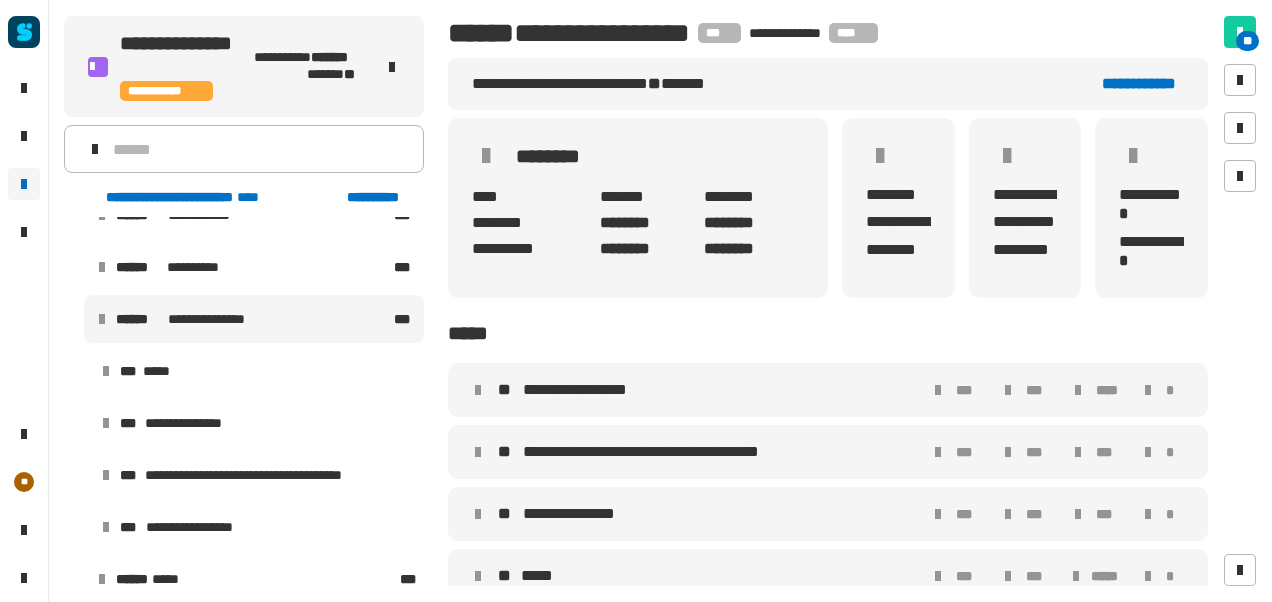 scroll, scrollTop: 978, scrollLeft: 0, axis: vertical 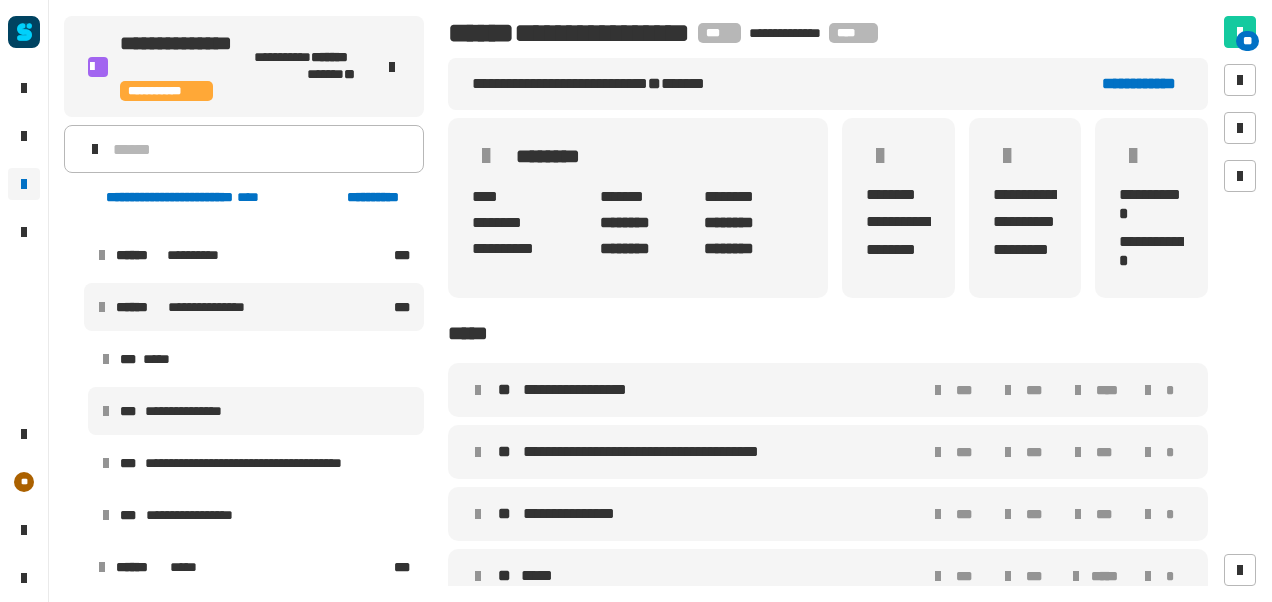 click on "**********" at bounding box center [256, 411] 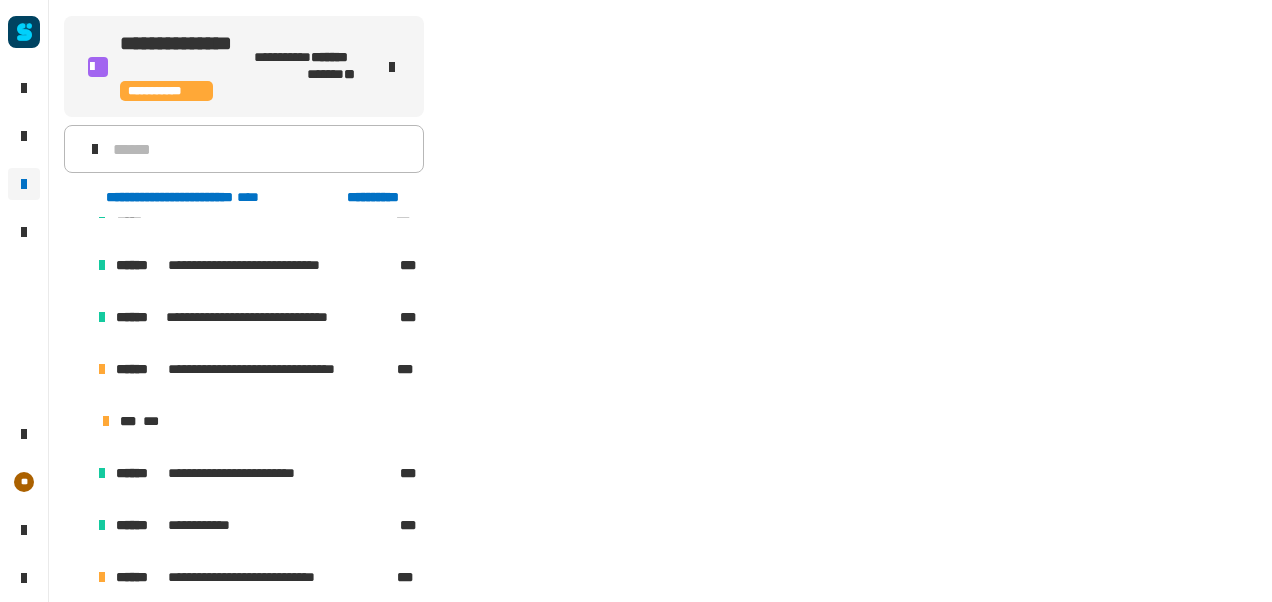 scroll, scrollTop: 928, scrollLeft: 0, axis: vertical 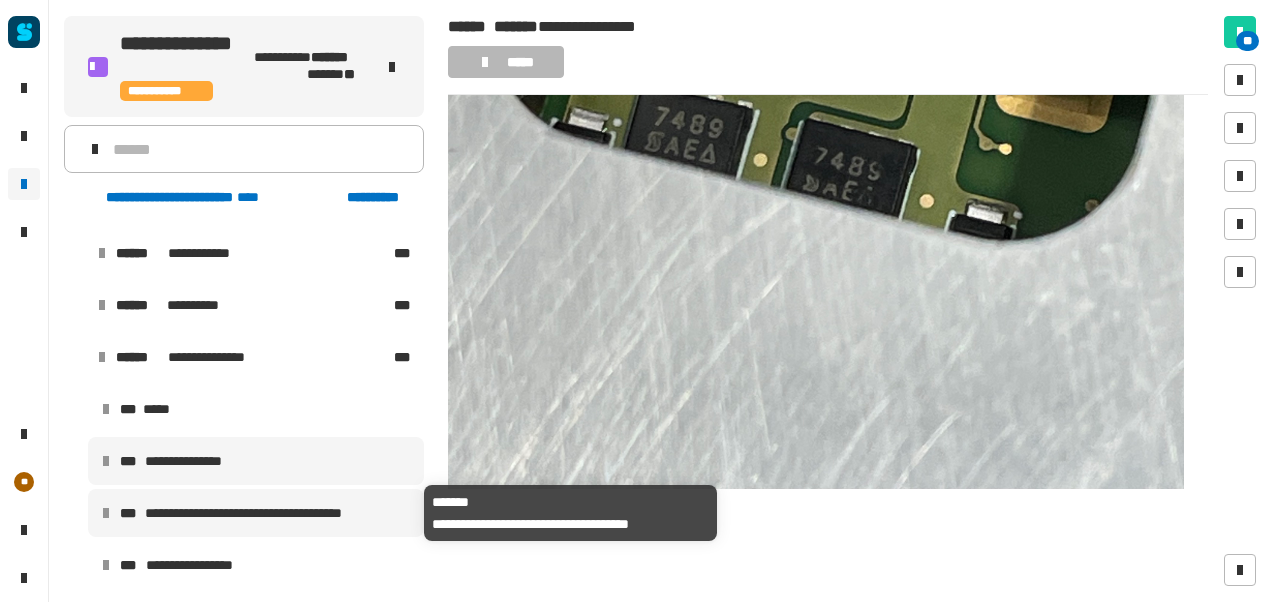 click on "**********" at bounding box center [278, 513] 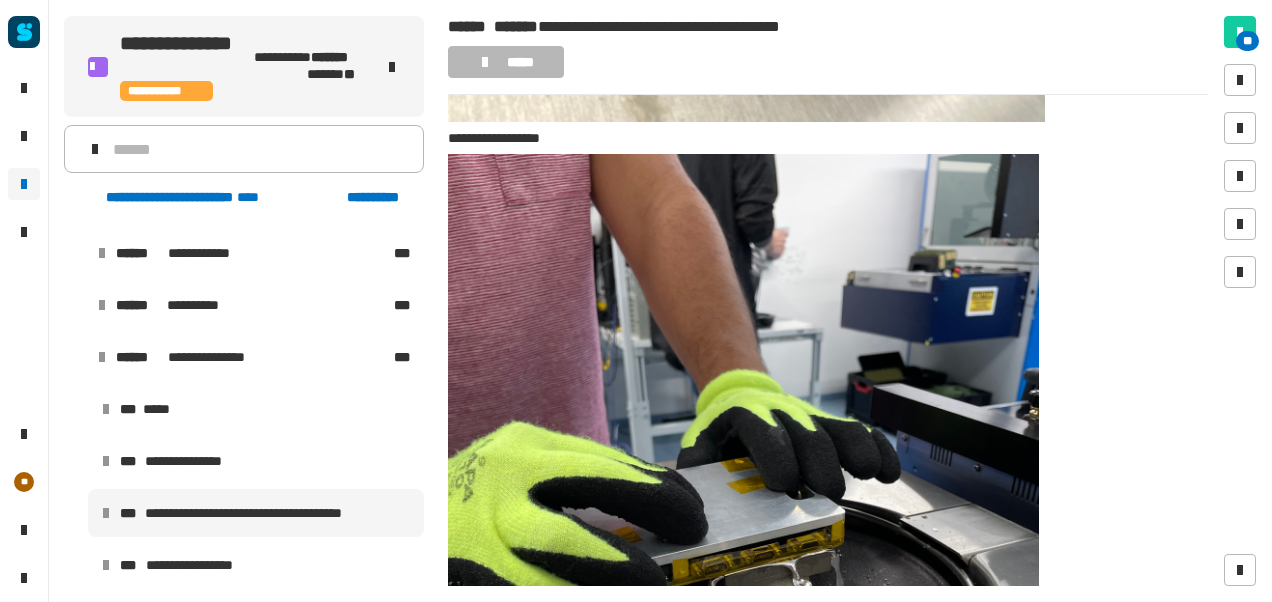 scroll, scrollTop: 4216, scrollLeft: 0, axis: vertical 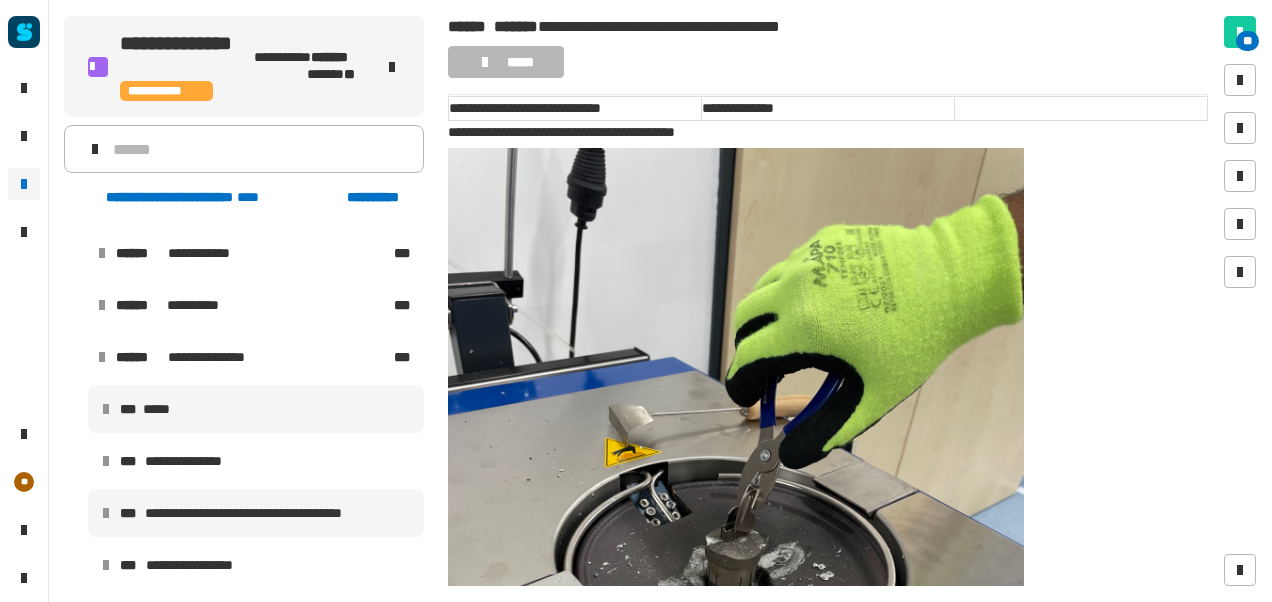 click on "*** *****" at bounding box center [256, 409] 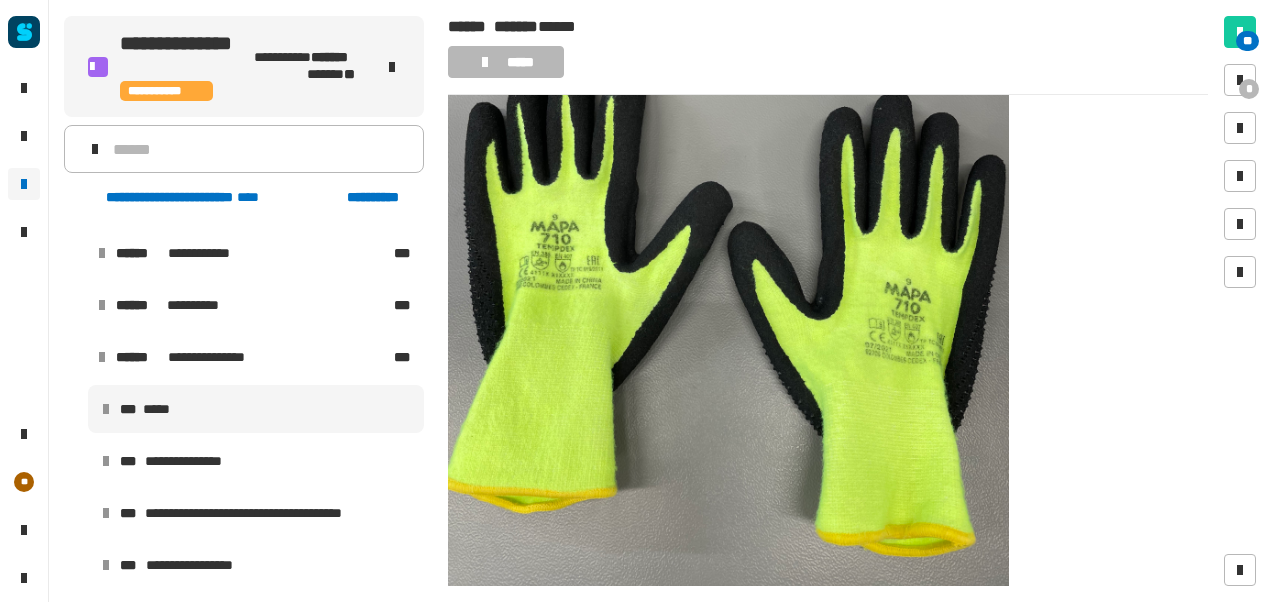 scroll, scrollTop: 8877, scrollLeft: 0, axis: vertical 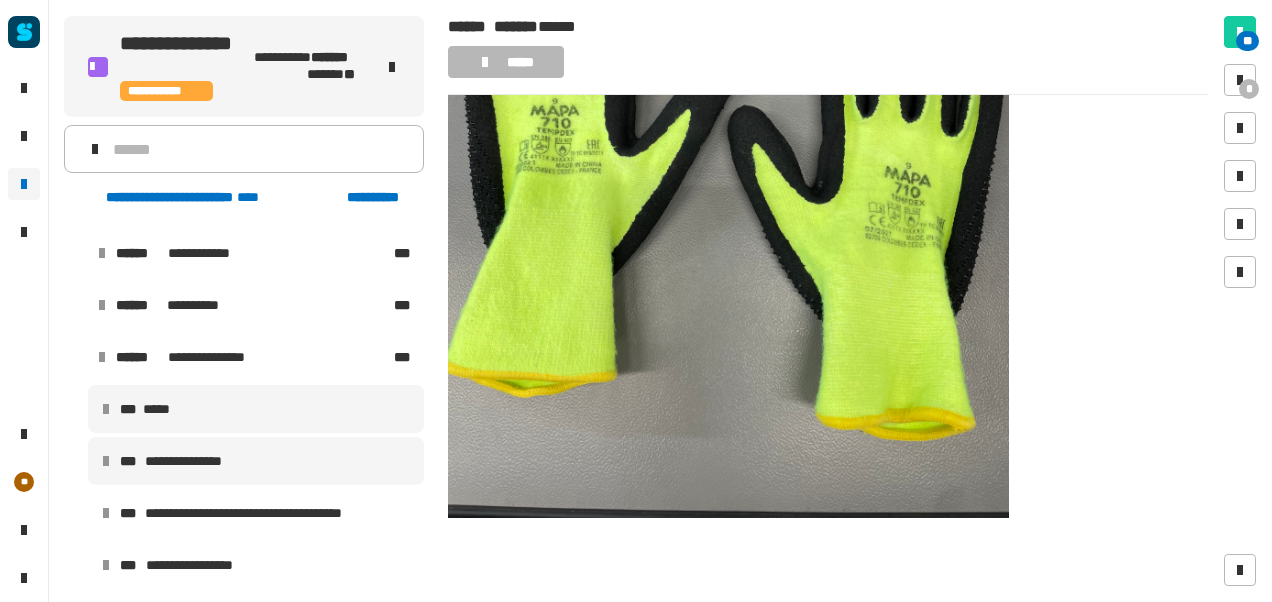 click on "**********" at bounding box center [204, 461] 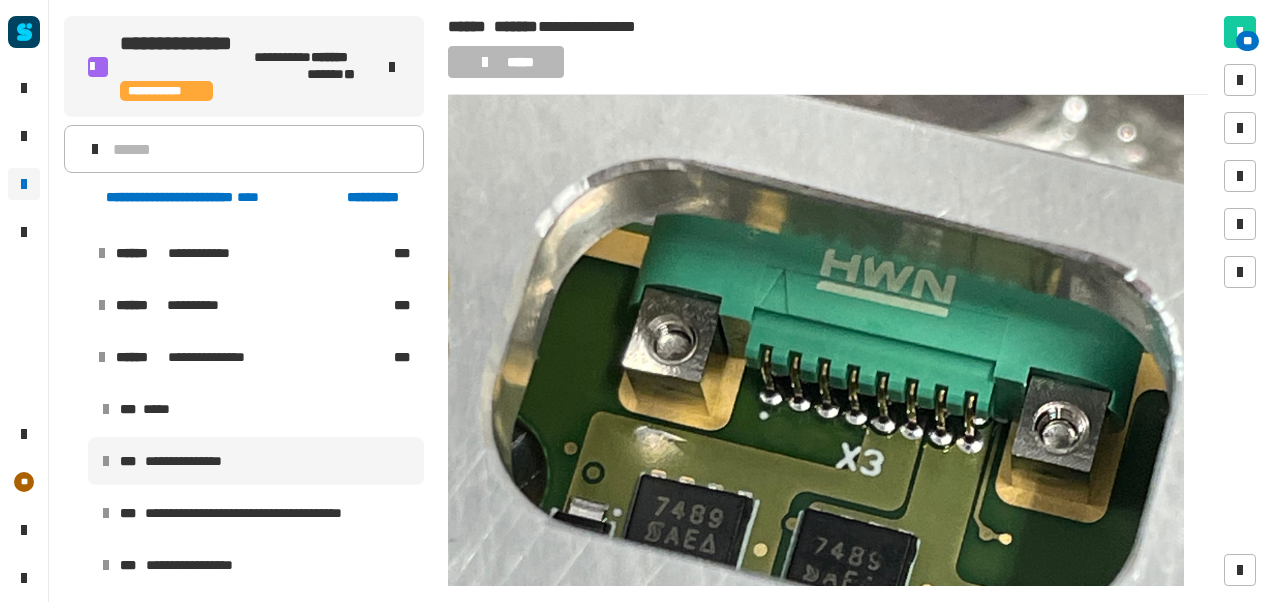 scroll, scrollTop: 5084, scrollLeft: 0, axis: vertical 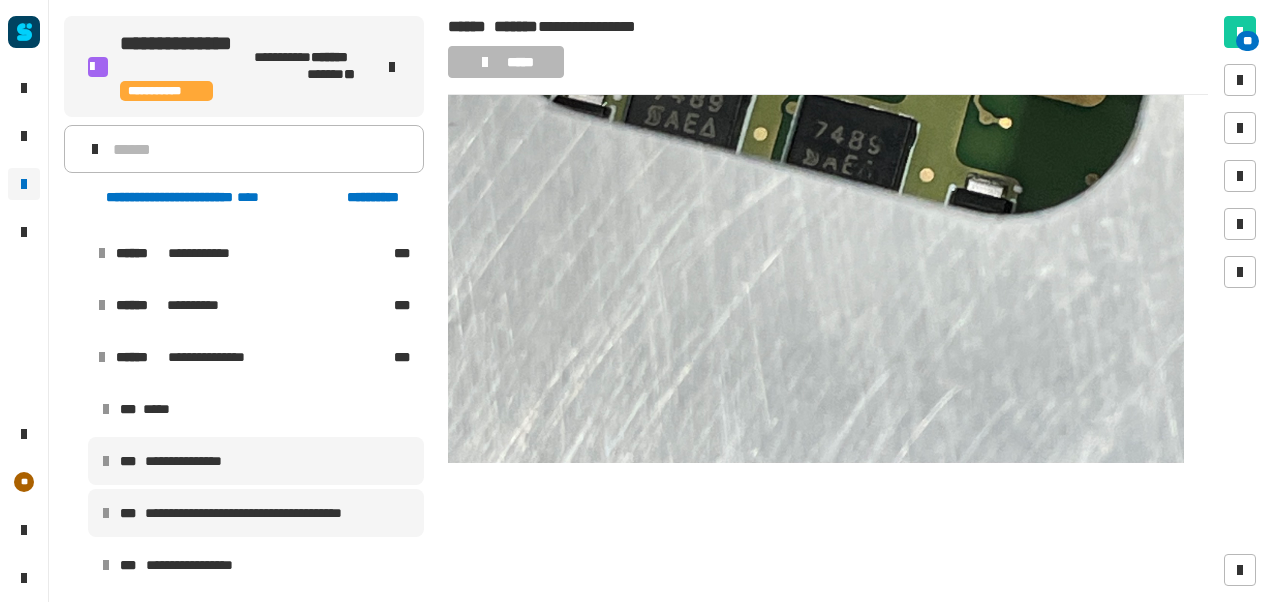 click on "**********" at bounding box center (256, 513) 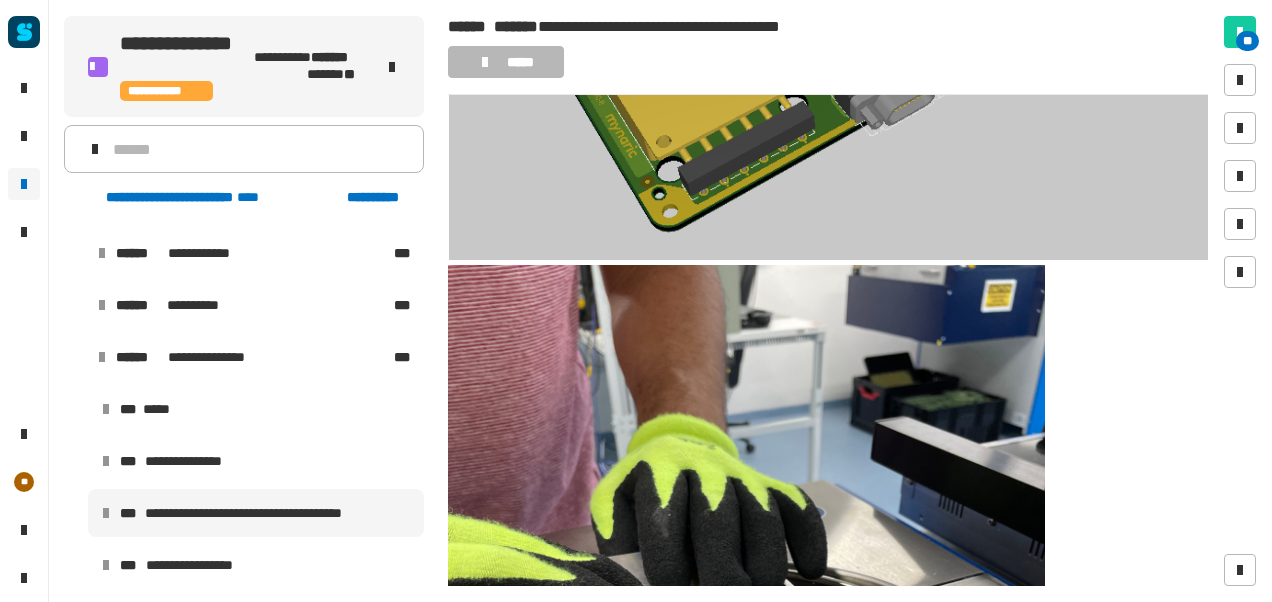 scroll, scrollTop: 0, scrollLeft: 0, axis: both 